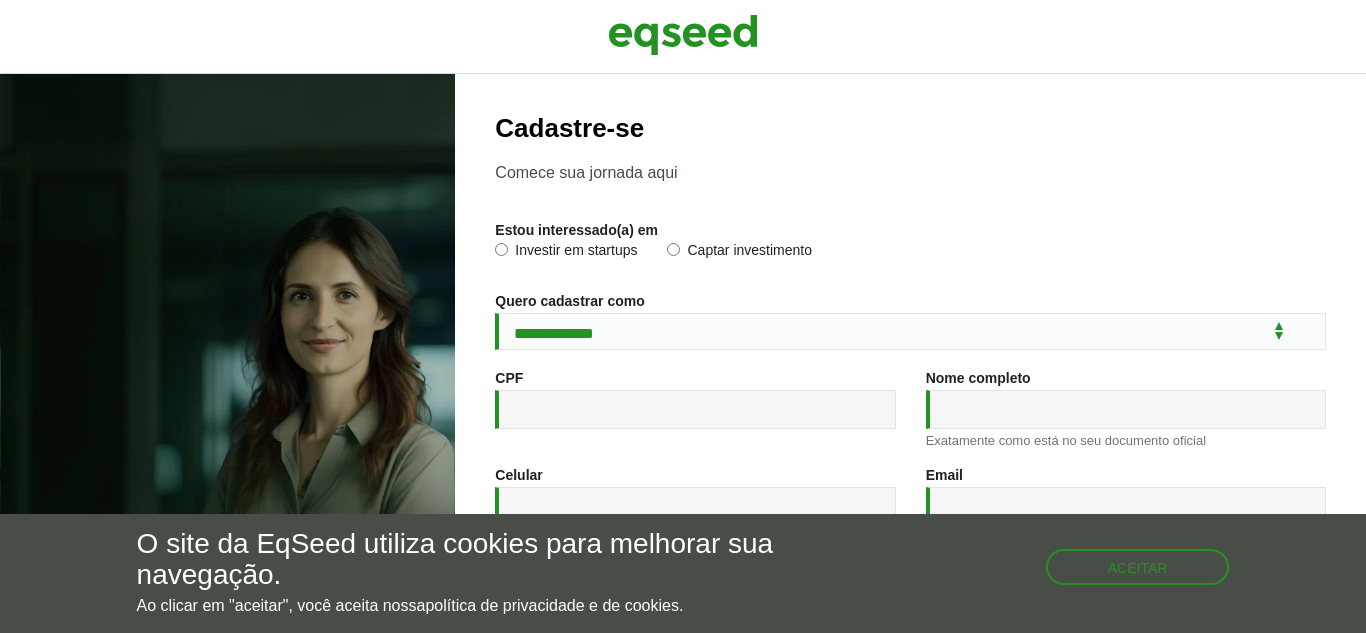 scroll, scrollTop: 0, scrollLeft: 0, axis: both 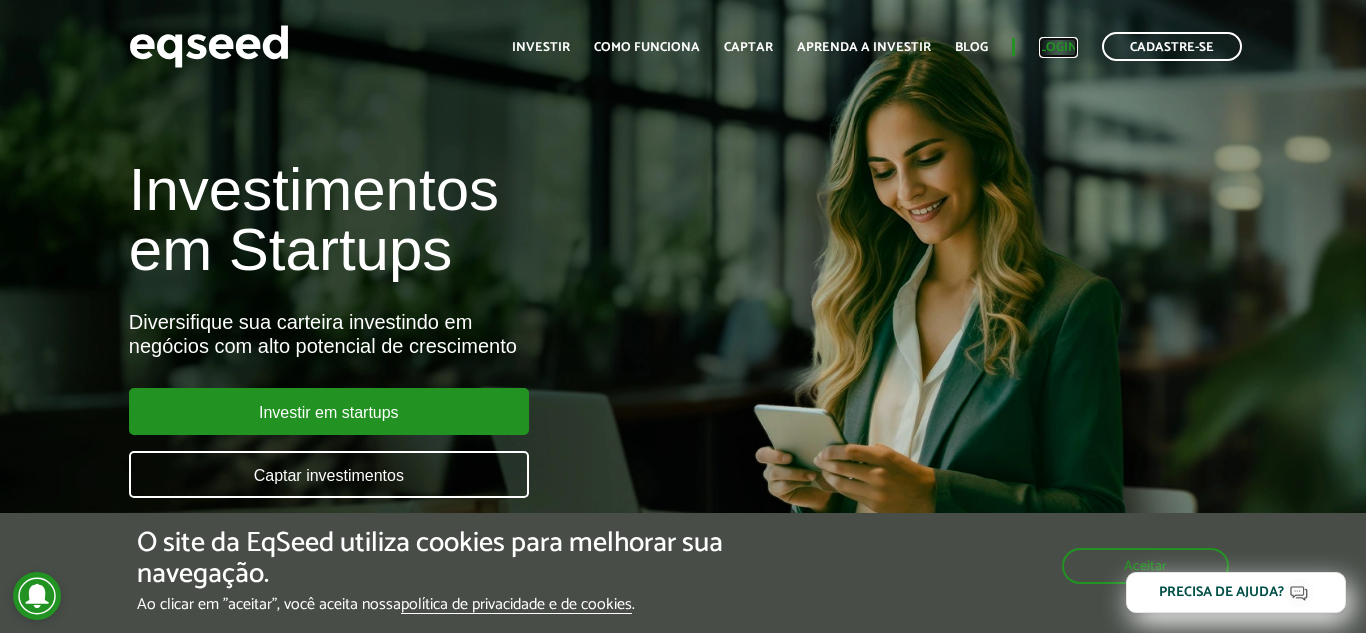 click on "Login" at bounding box center [1058, 47] 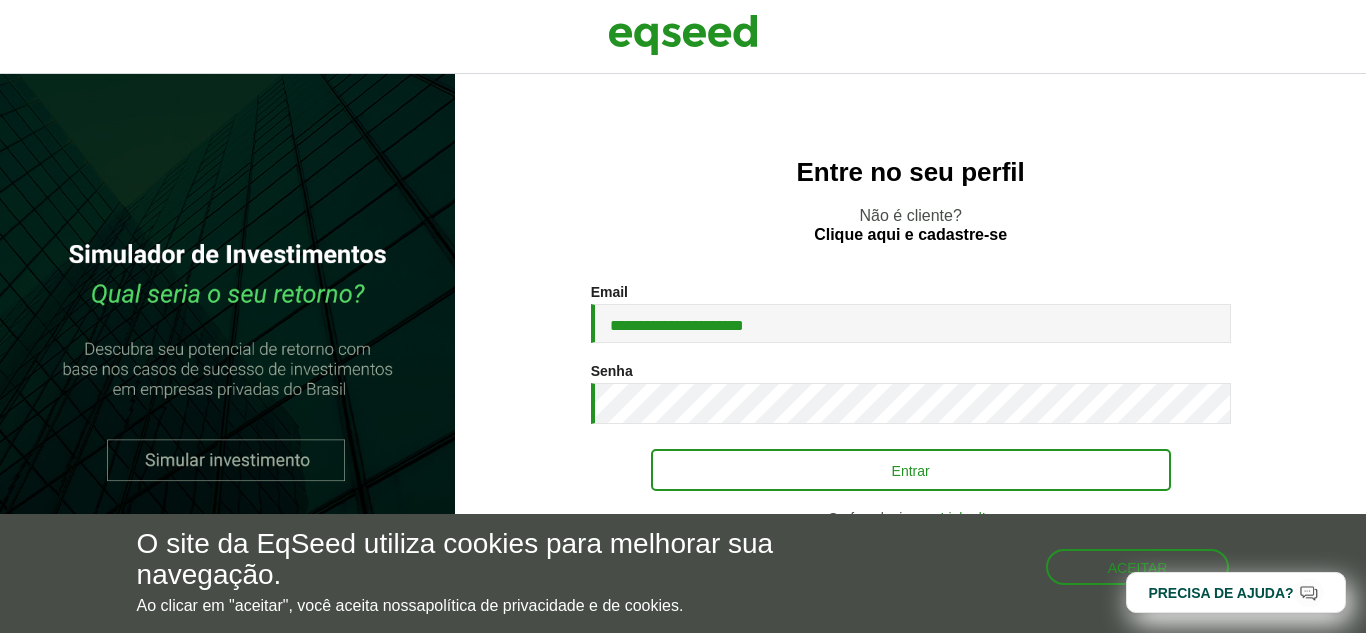 scroll, scrollTop: 0, scrollLeft: 0, axis: both 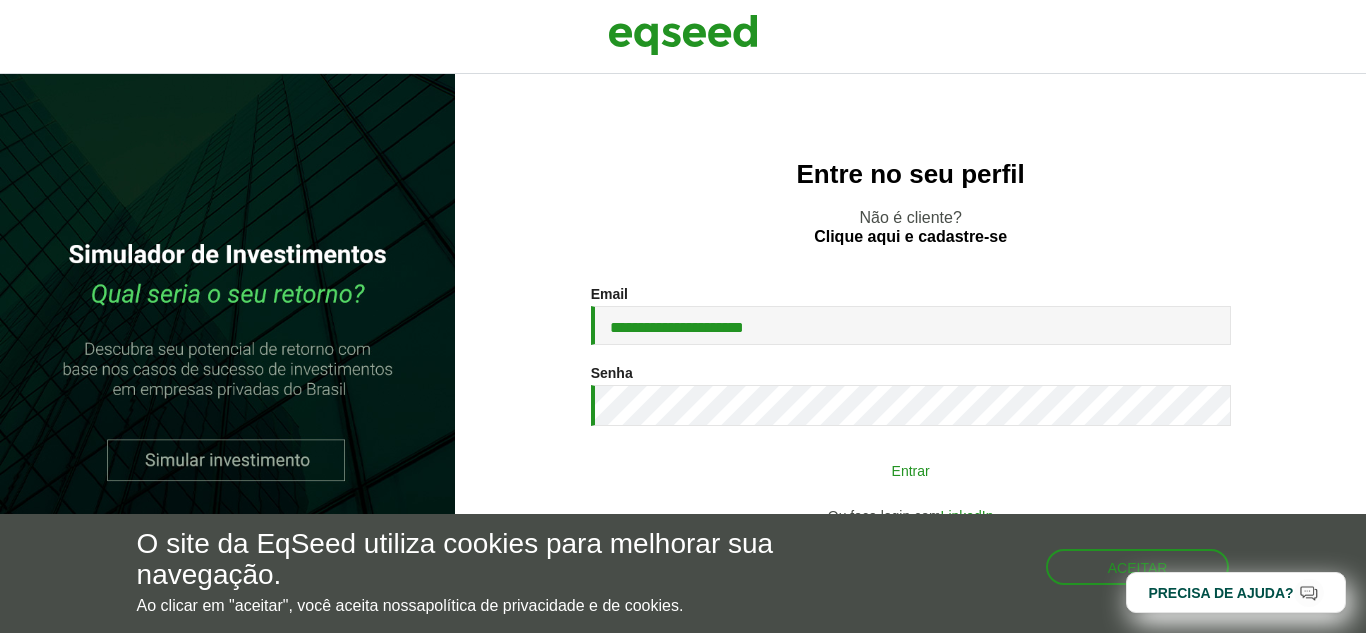 click on "Entrar" at bounding box center (911, 470) 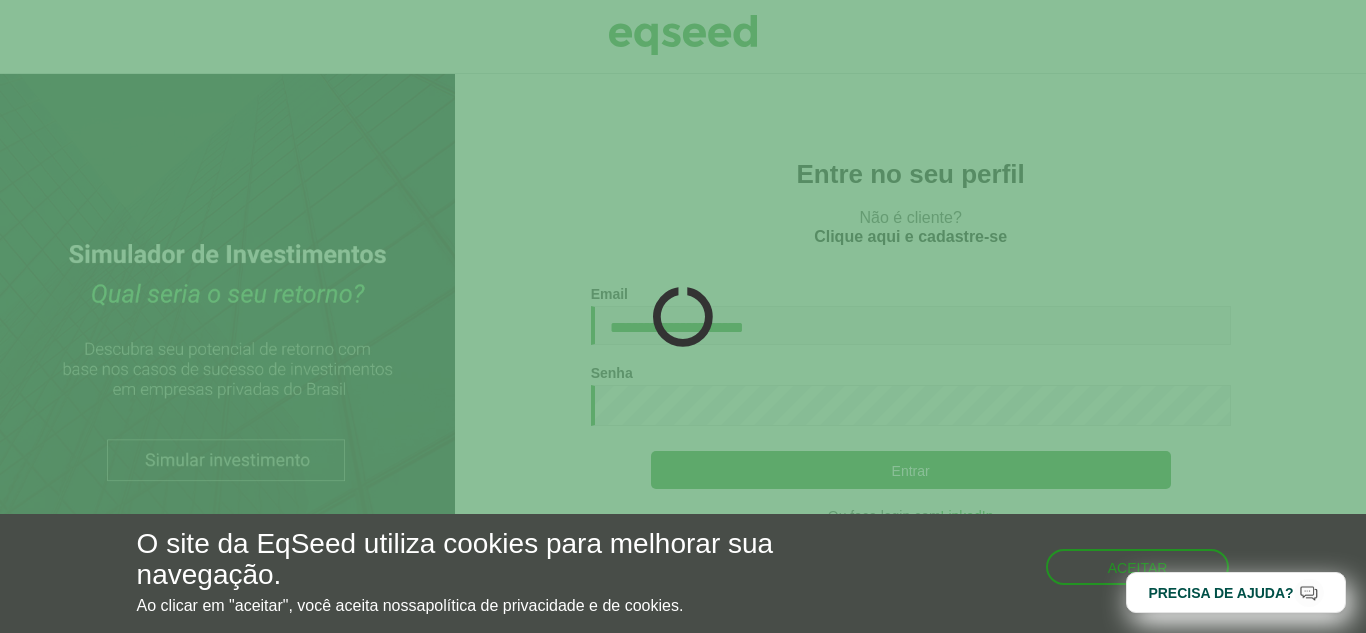 scroll, scrollTop: 0, scrollLeft: 0, axis: both 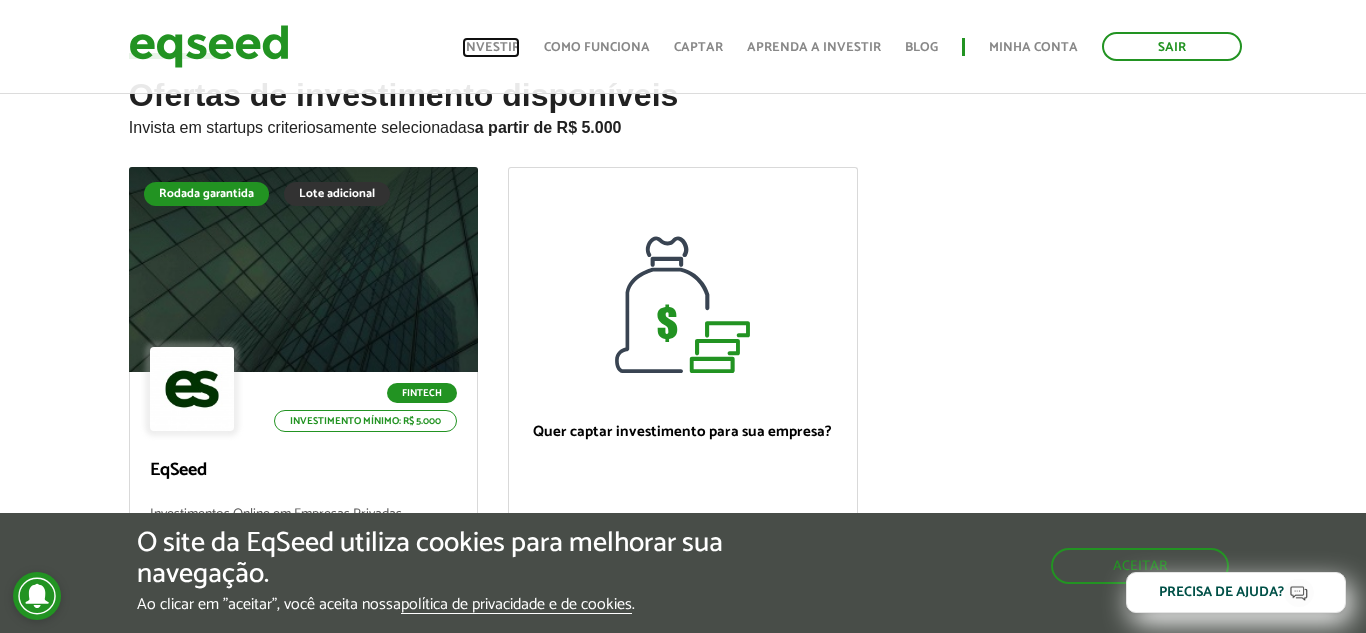 click on "Investir" at bounding box center [491, 47] 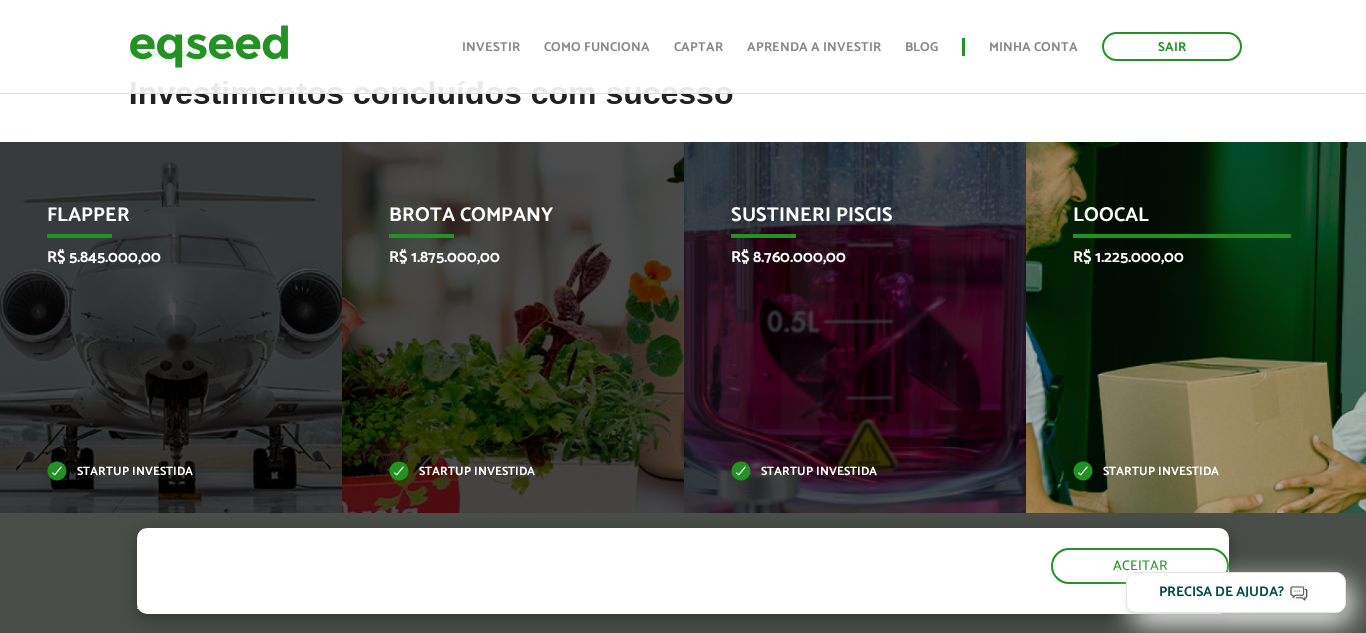 scroll, scrollTop: 1008, scrollLeft: 0, axis: vertical 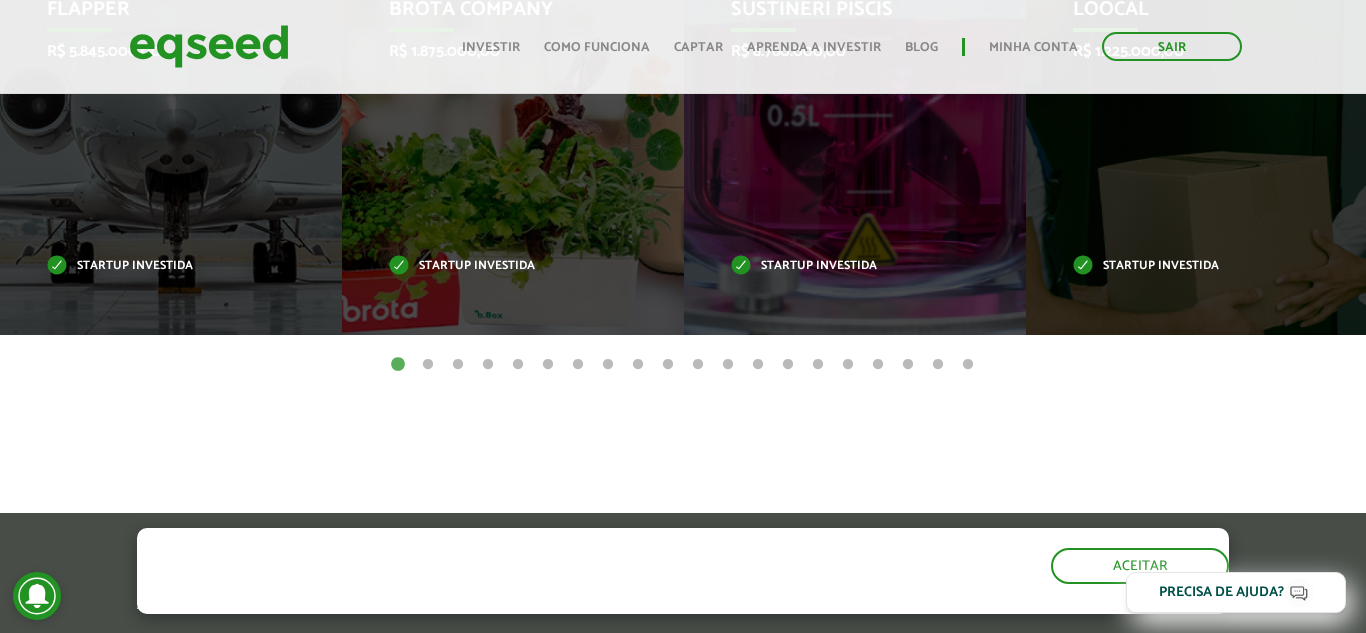 click on "2" at bounding box center (428, 365) 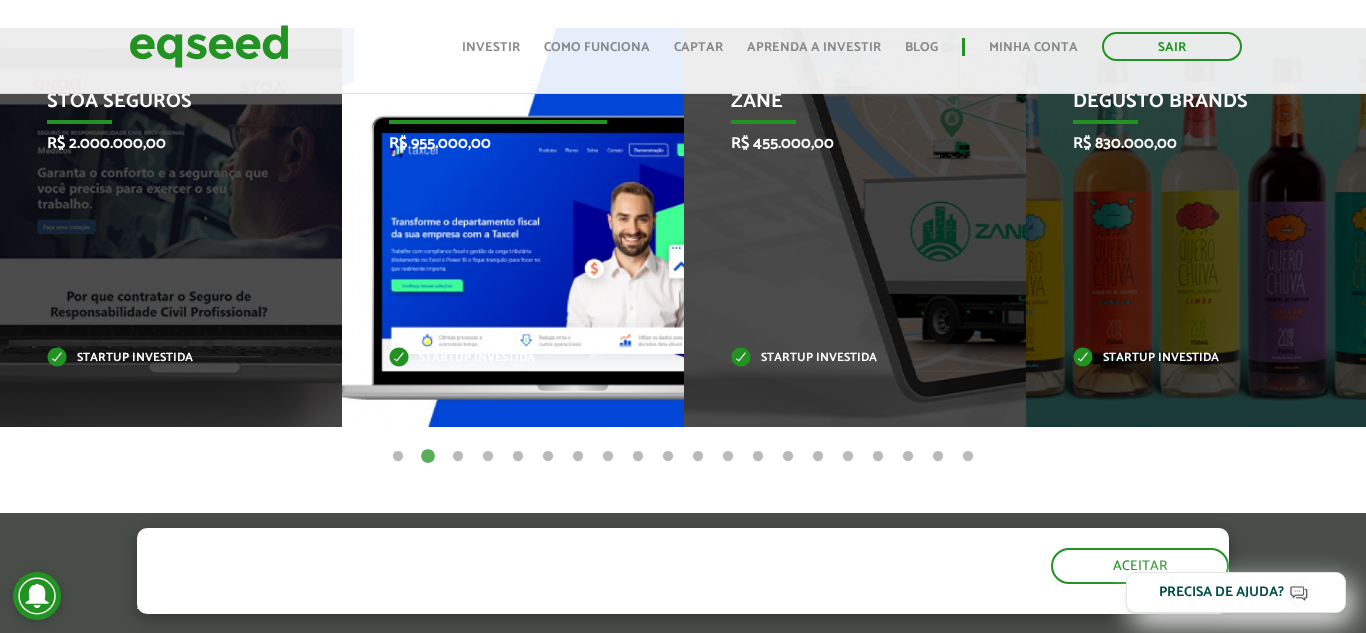 scroll, scrollTop: 936, scrollLeft: 0, axis: vertical 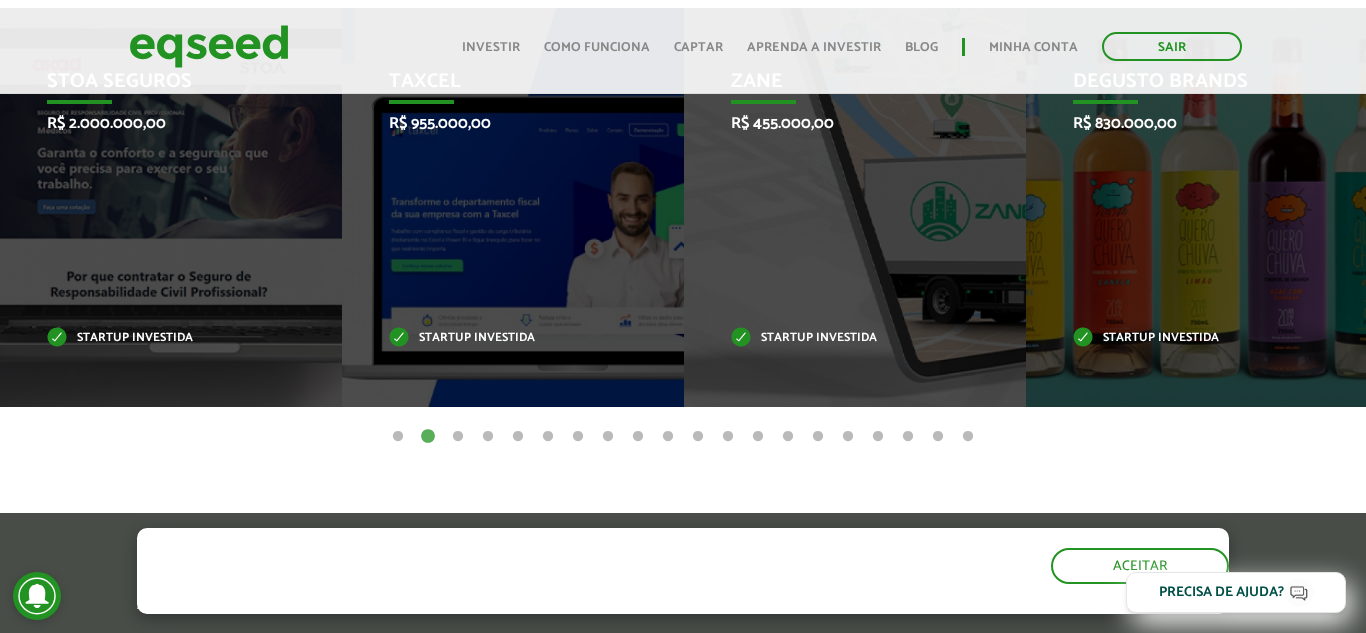click on "Investimentos concluídos com sucesso
Invoop
R$ 250.000,00
Startup investida
Prosumir
R$ 300.000,00
Startup investida
Me Passa Aí
R$ 250.000,00
Startup investida
Kokar
R$ 300.000,00
Startup investida
Flapper
R$ 5.845.000,00
Startup investida
Brota Company
R$ 1.875.000,00
Startup investida
[GEOGRAPHIC_DATA]" at bounding box center (683, 249) 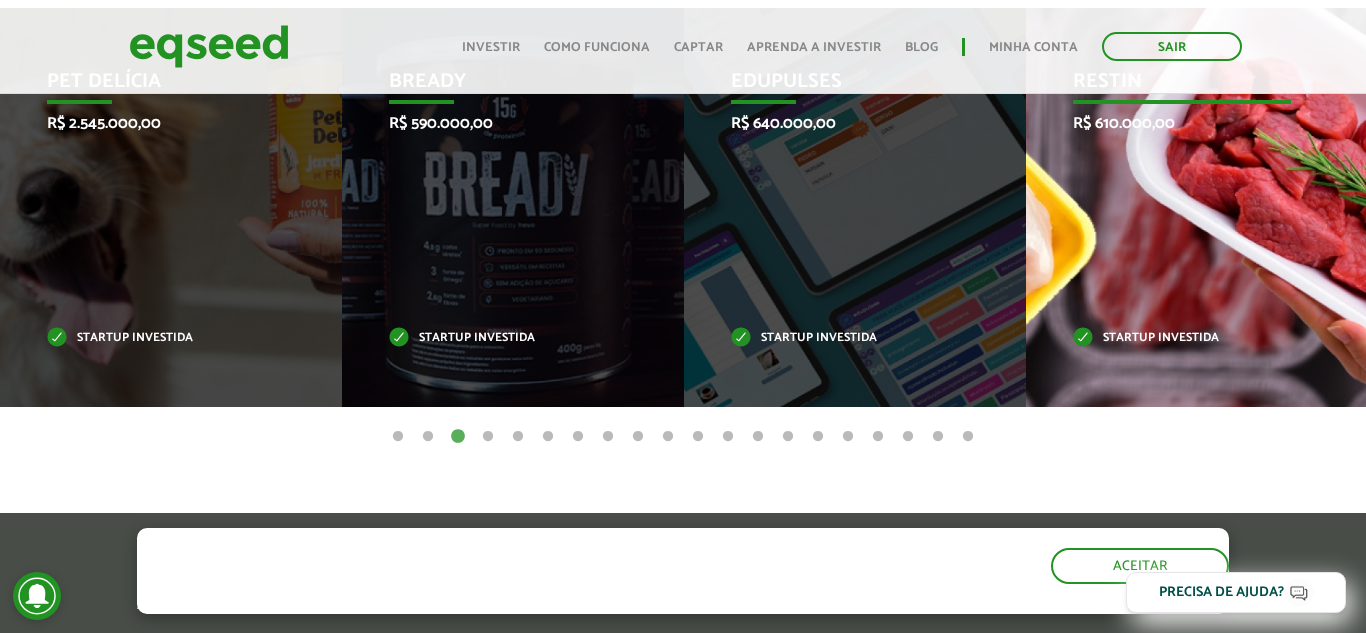 click on "Restin
R$ 610.000,00
Startup investida" at bounding box center (1182, 207) 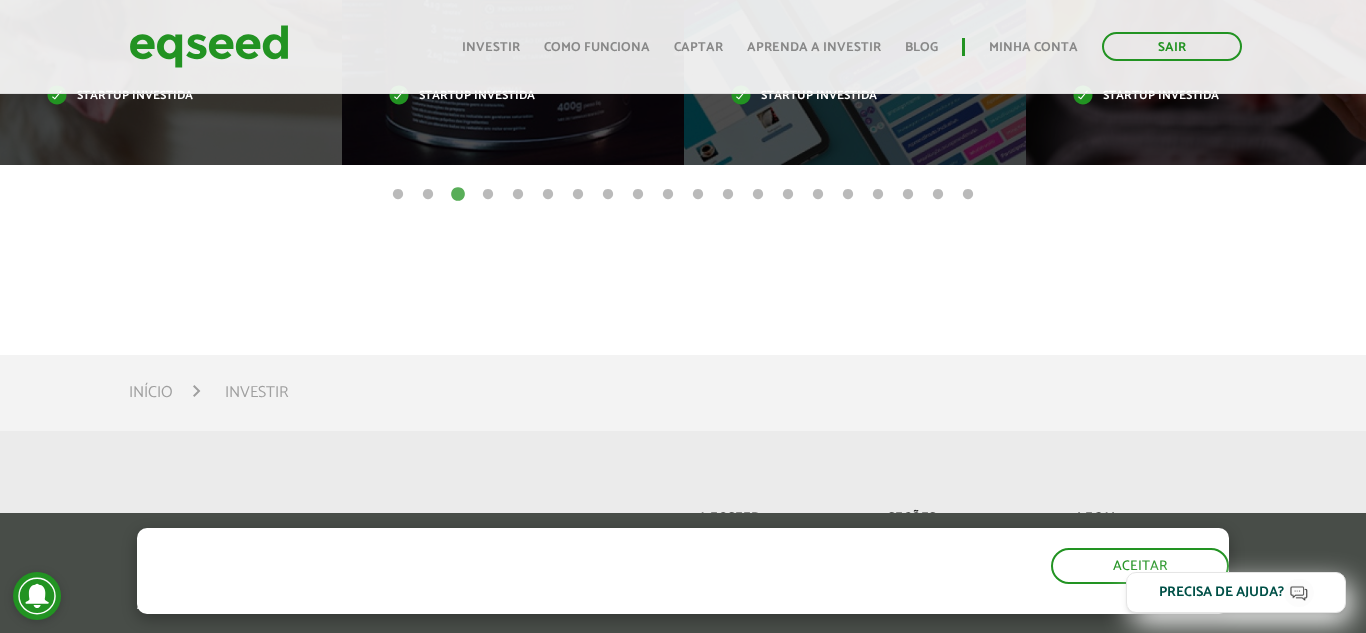 scroll, scrollTop: 1224, scrollLeft: 0, axis: vertical 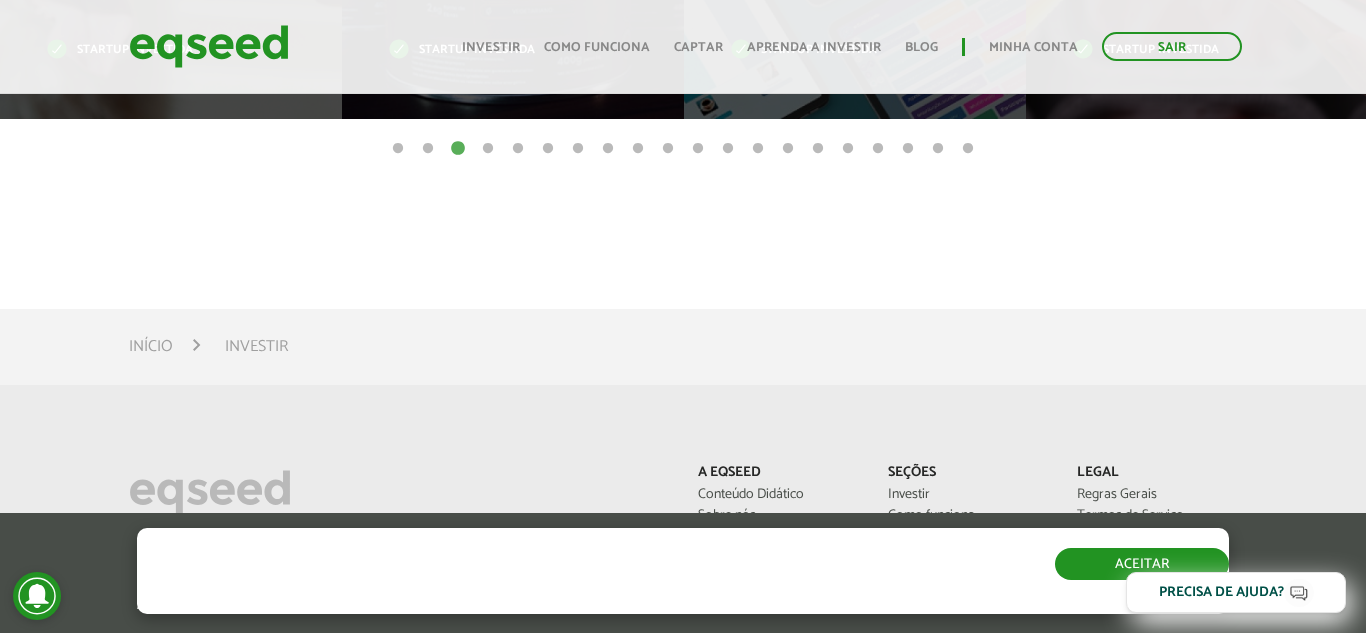 click on "Aceitar" at bounding box center (1142, 564) 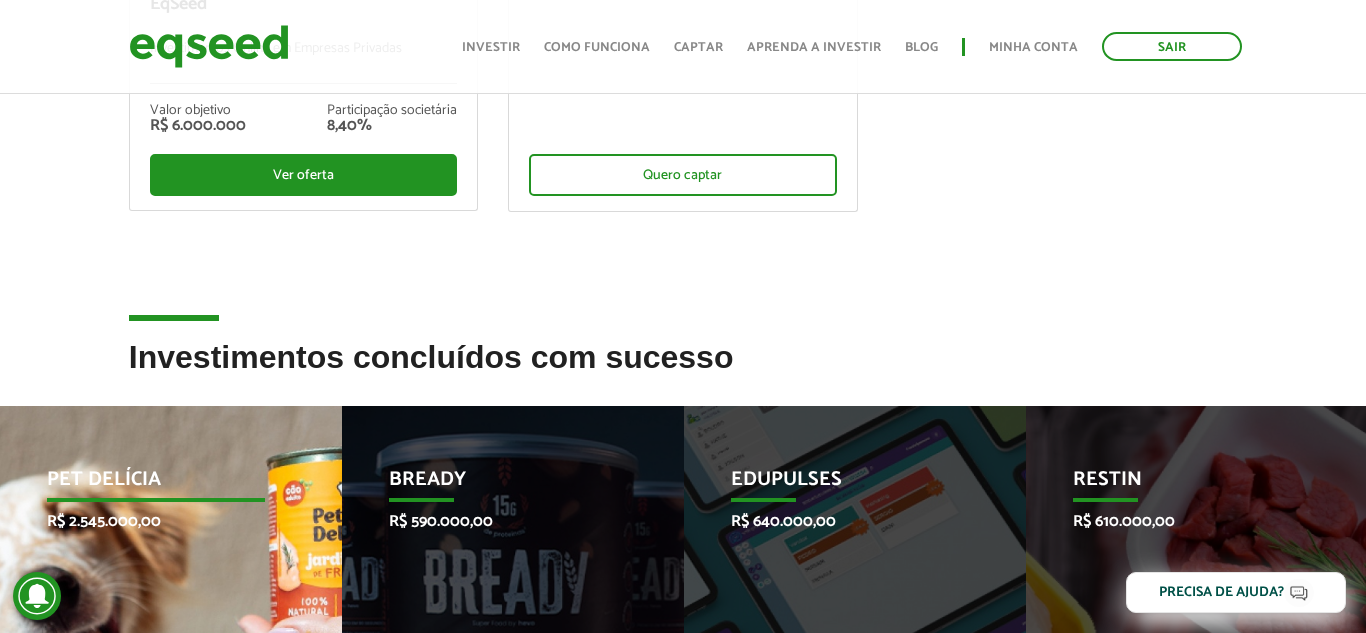 scroll, scrollTop: 720, scrollLeft: 0, axis: vertical 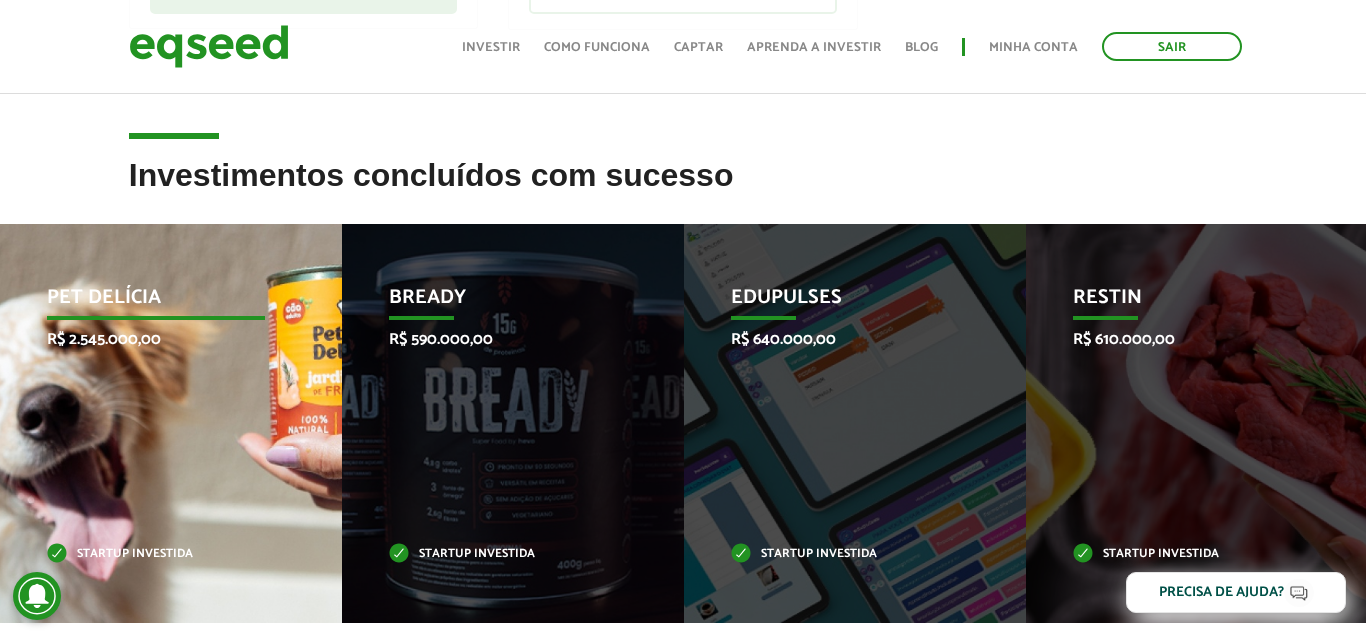 click on "Pet Delícia
R$ 2.545.000,00
Startup investida" at bounding box center (156, 423) 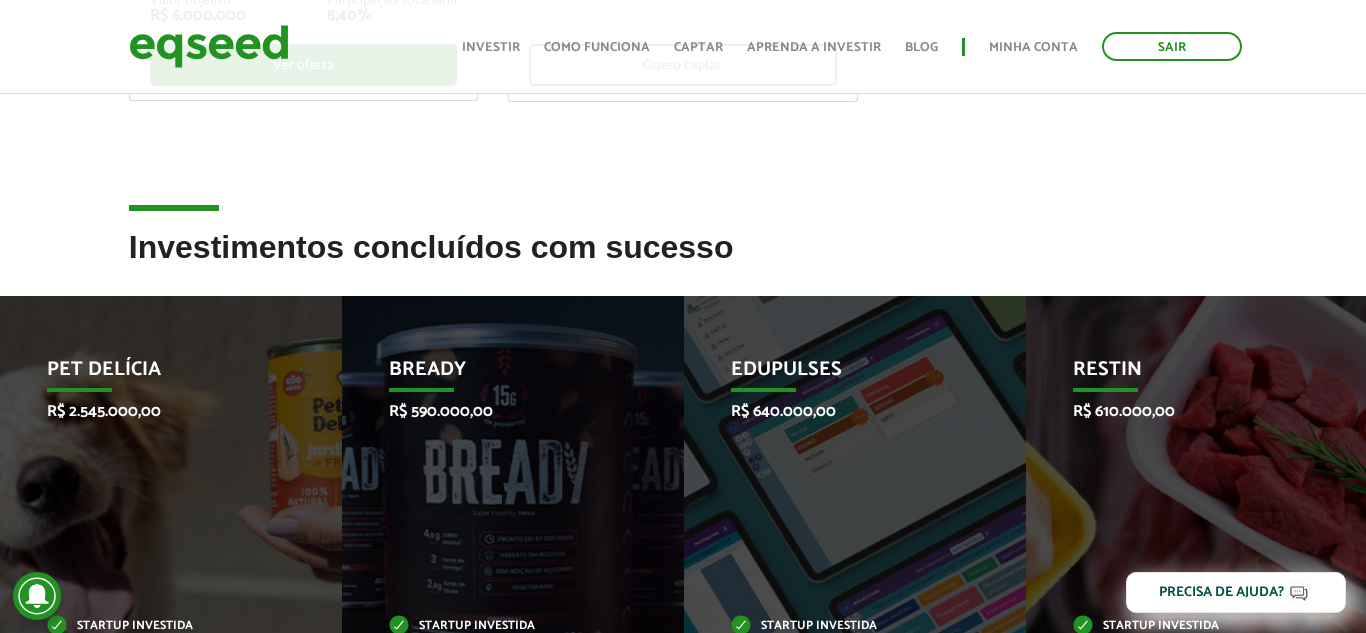 scroll, scrollTop: 360, scrollLeft: 0, axis: vertical 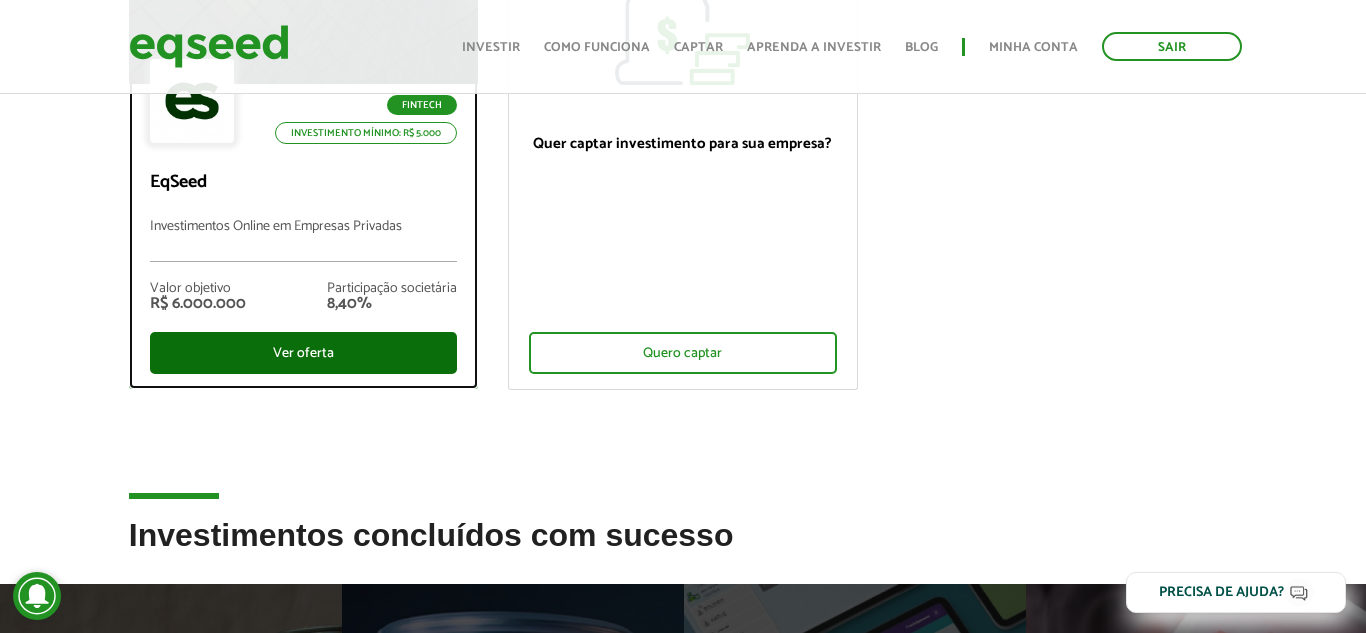 click on "Ver oferta" at bounding box center (303, 353) 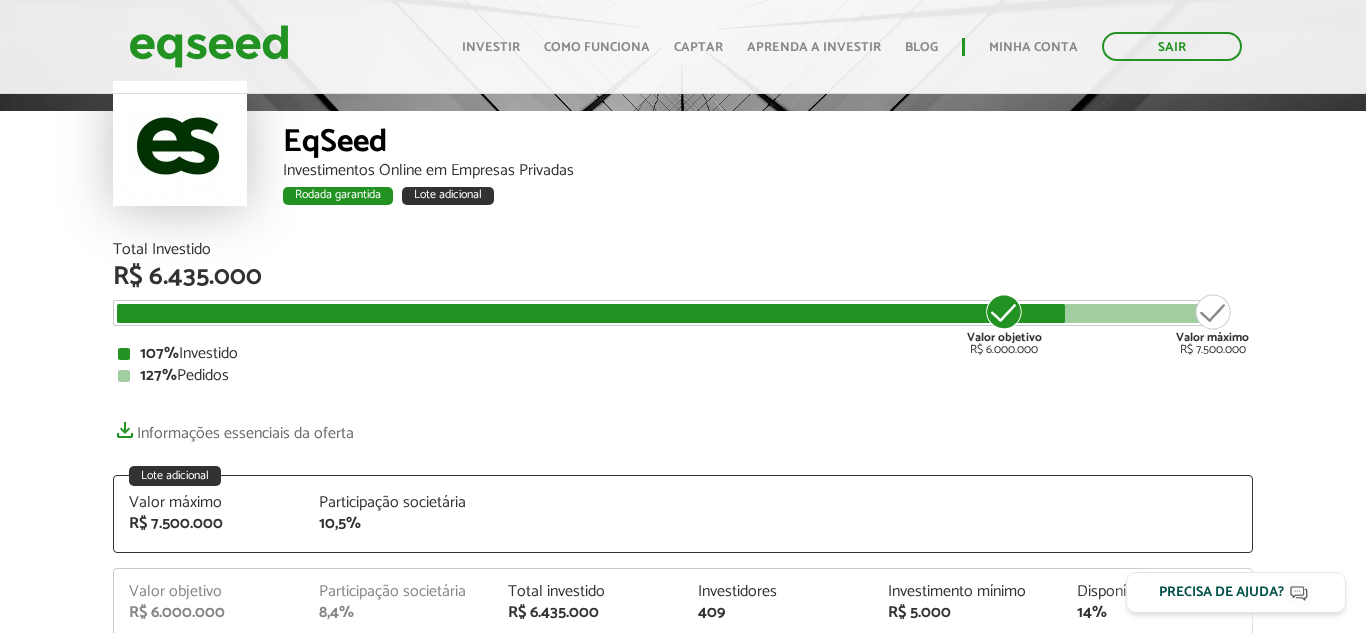 scroll, scrollTop: 432, scrollLeft: 0, axis: vertical 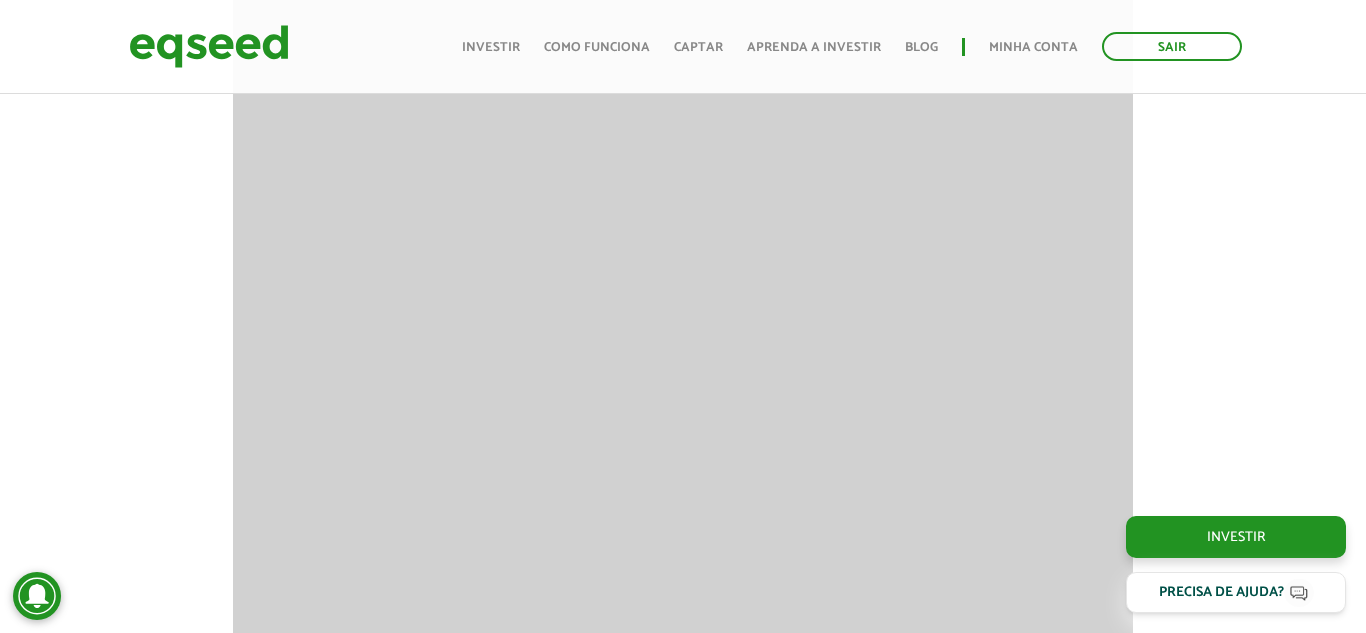 click on "Apresentação aos investidores
BAIXAR APRESENTAÇÃO
Resumo
EqSeed -  Investimentos Online em Empresas Privadas
O Negócio
A  EqSeed   é  uma  plataforma de investime ntos  online   que   conecta investidores  do Brasil inteiro  a startups criteriosamente selecionadas   em  rodadas de investimento de até R$15 milhões.
Por meio da nossa  plataforma, milhares de investidores constr oem  um portfólio diversificado  com  startups criteriosamente selecionadas  n um ambiente digital, seguro e regulado pela CVM (Comissão de Valores Mobiliários) ,  modernizando sua  estratégia de  alocação  patrimonial  com uma classe de ativos  ," at bounding box center (683, 2028) 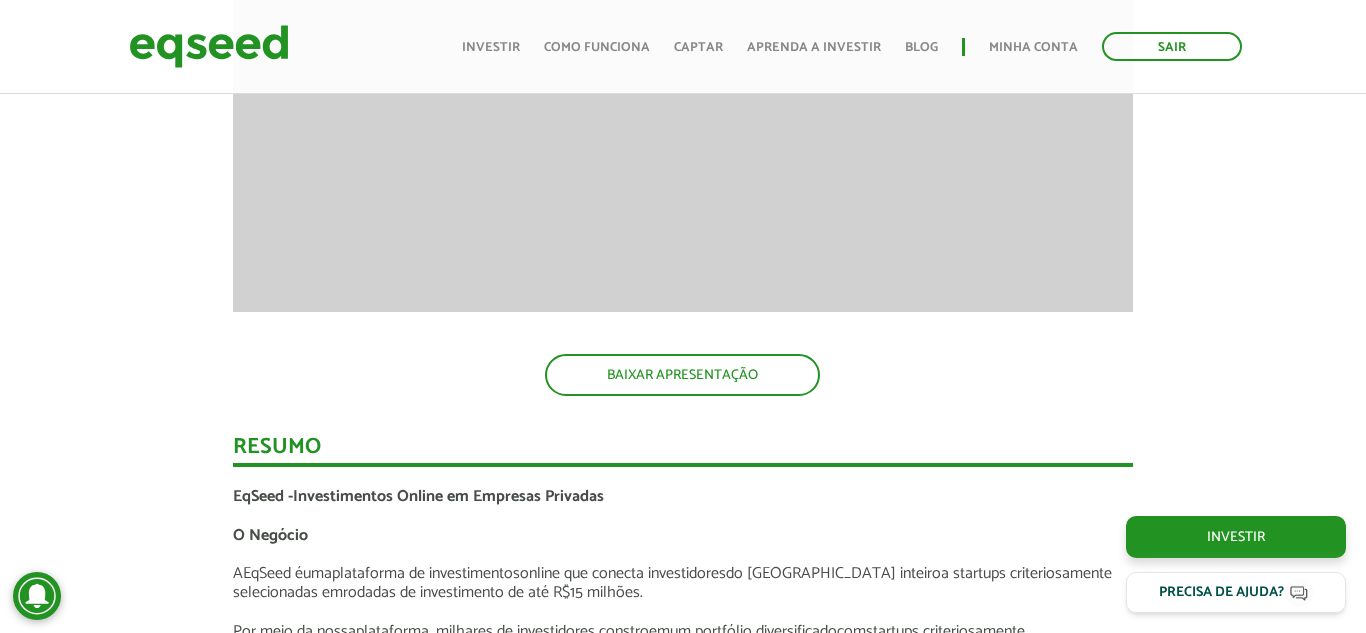 scroll, scrollTop: 2304, scrollLeft: 0, axis: vertical 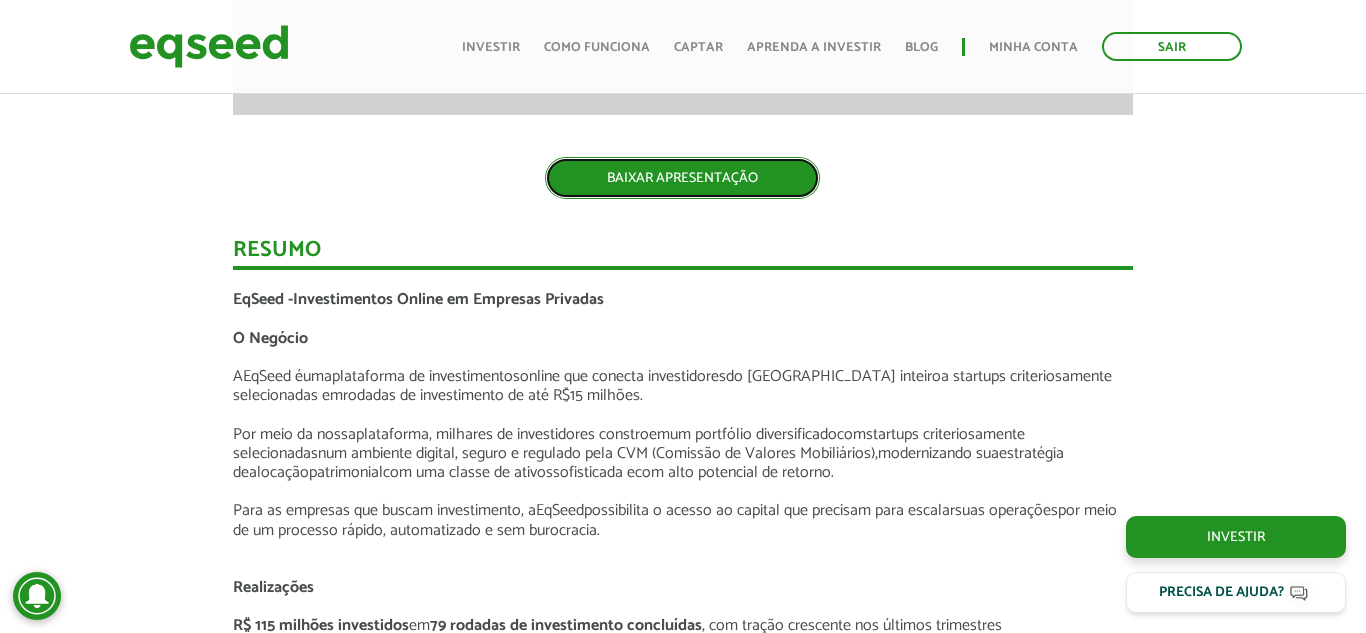 click on "BAIXAR APRESENTAÇÃO" at bounding box center [682, 178] 